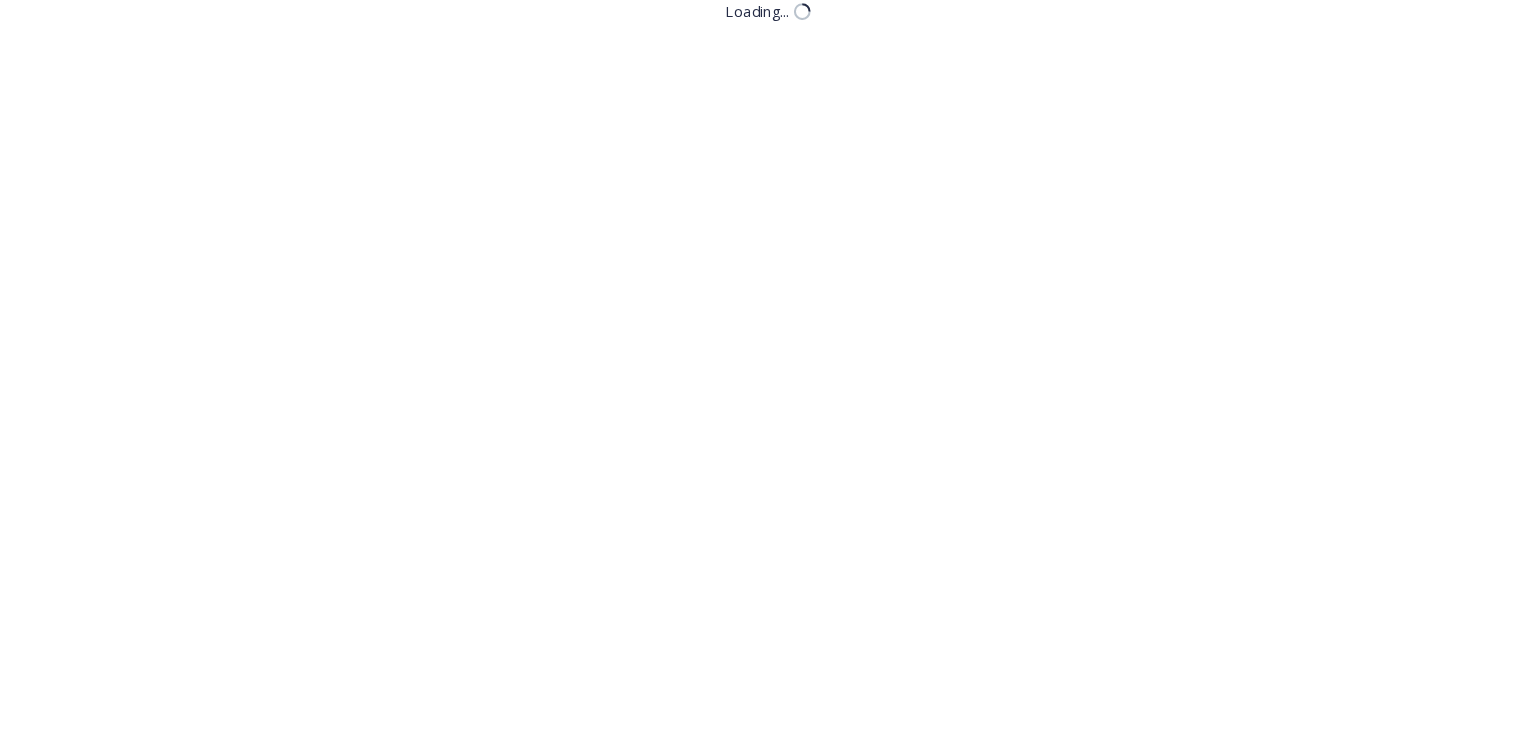 scroll, scrollTop: 0, scrollLeft: 0, axis: both 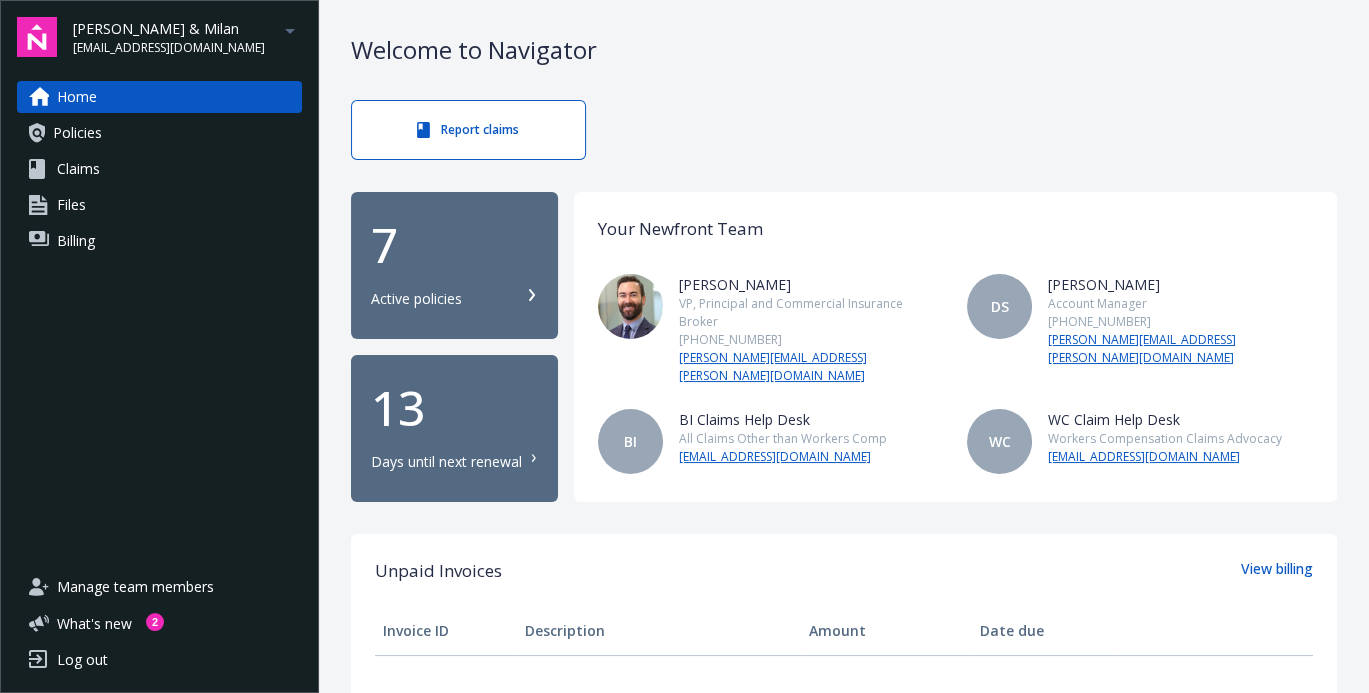 click on "Home" at bounding box center (77, 97) 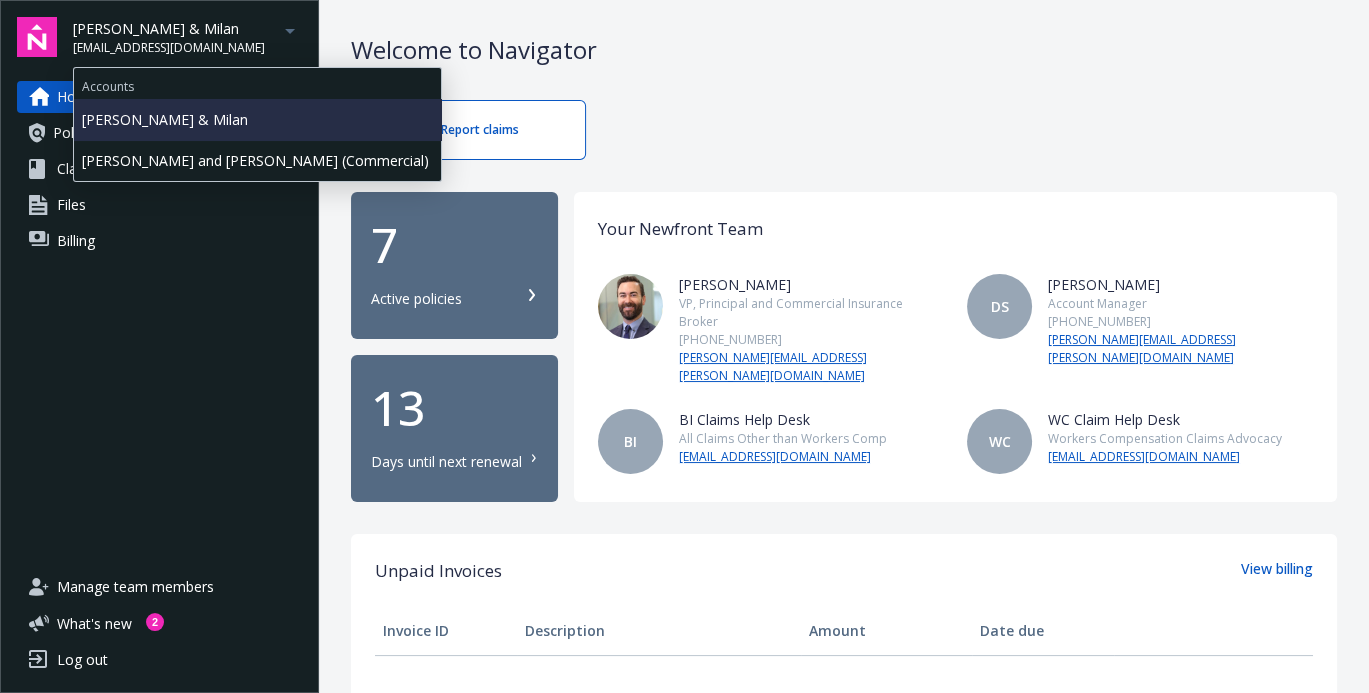 click on "[PERSON_NAME] & Milan" at bounding box center [257, 119] 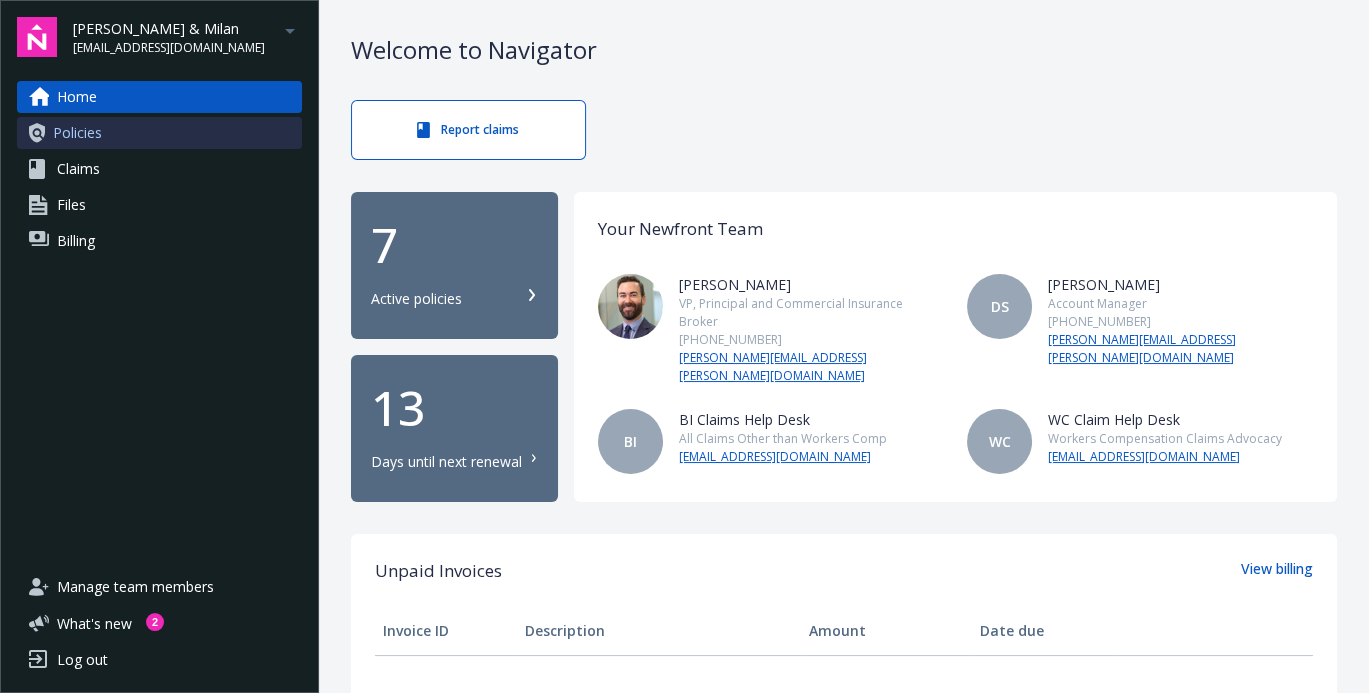 click on "Policies" at bounding box center [77, 133] 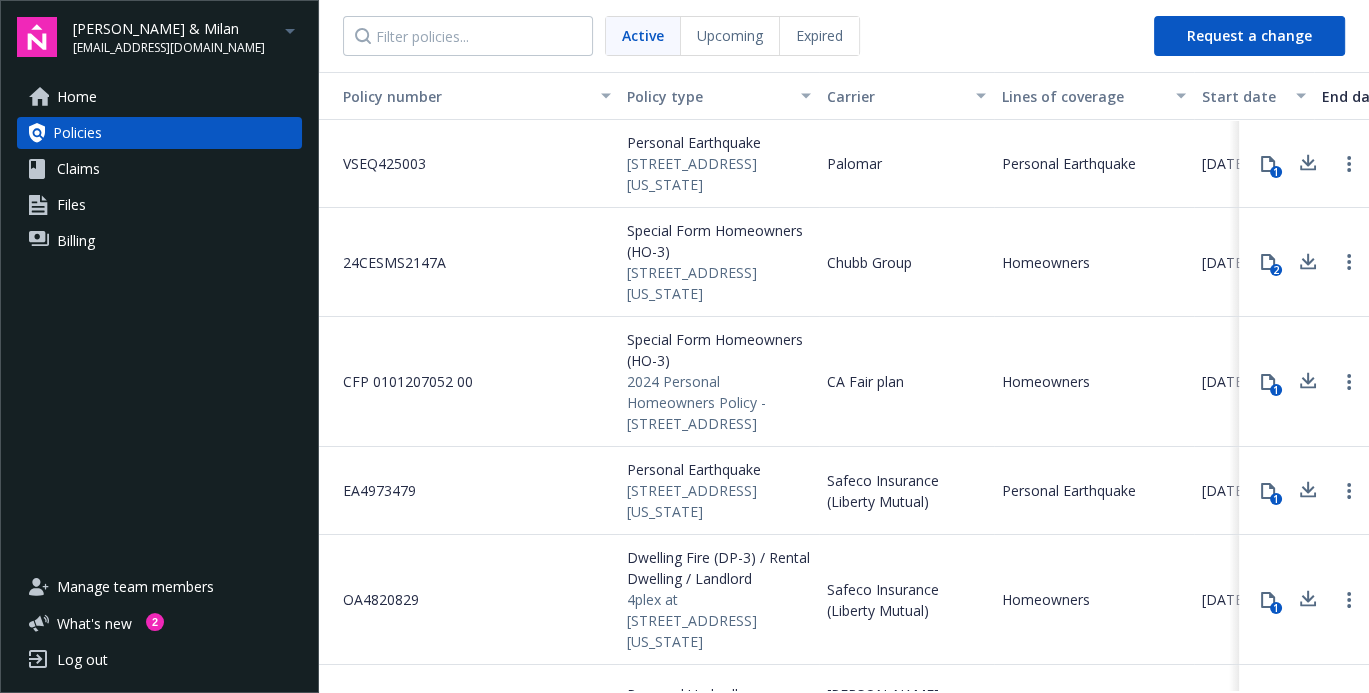 click on "24CESMS2147A" at bounding box center (386, 262) 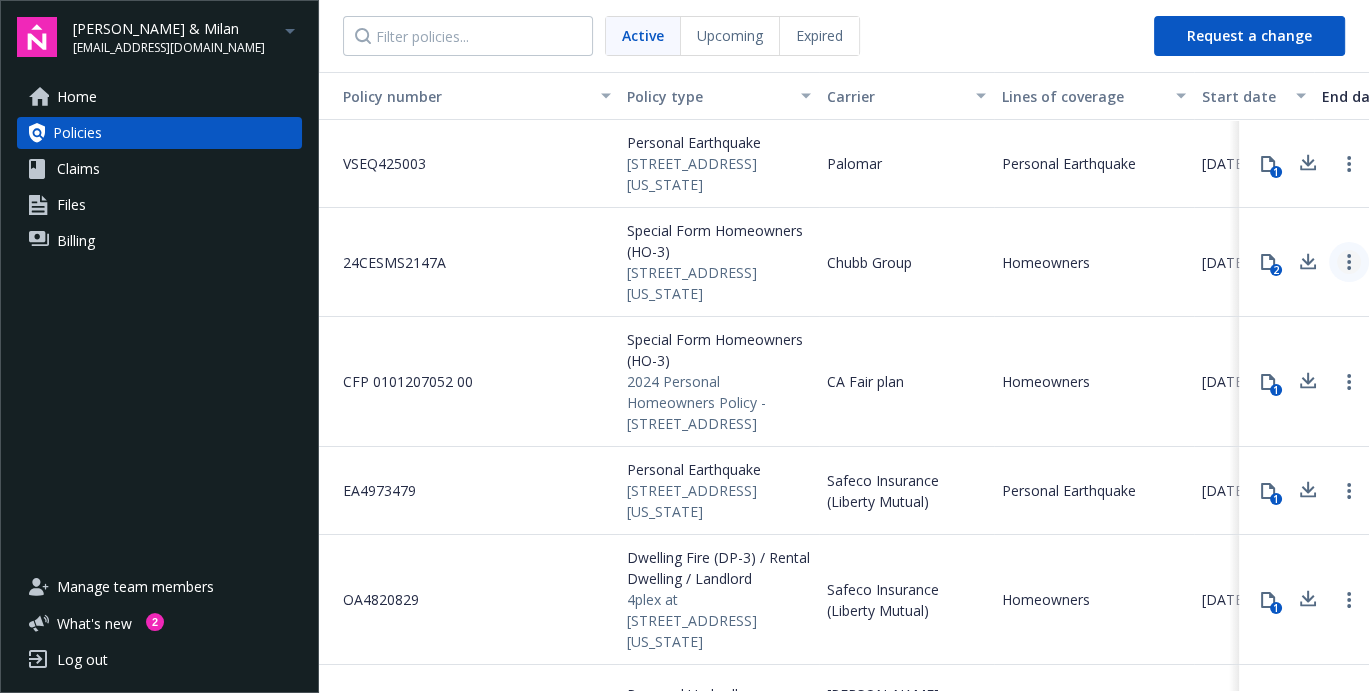 click 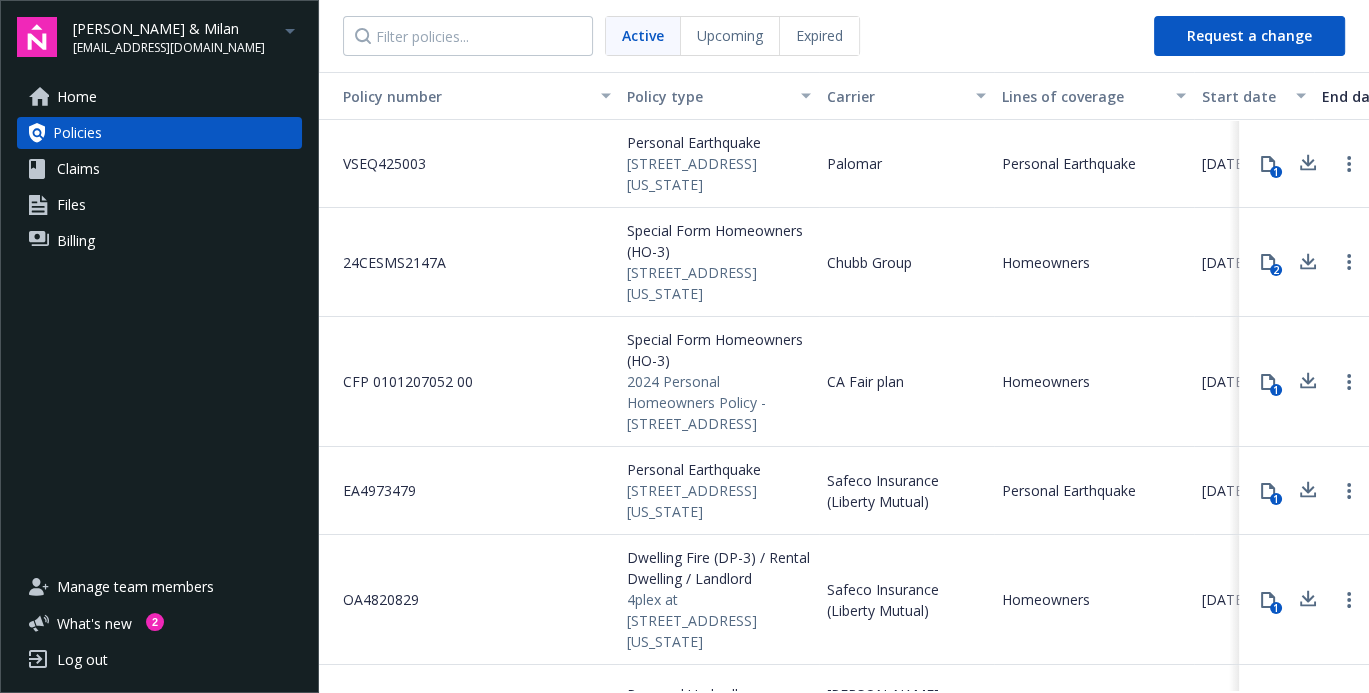 click on "Homeowners" at bounding box center (1094, 262) 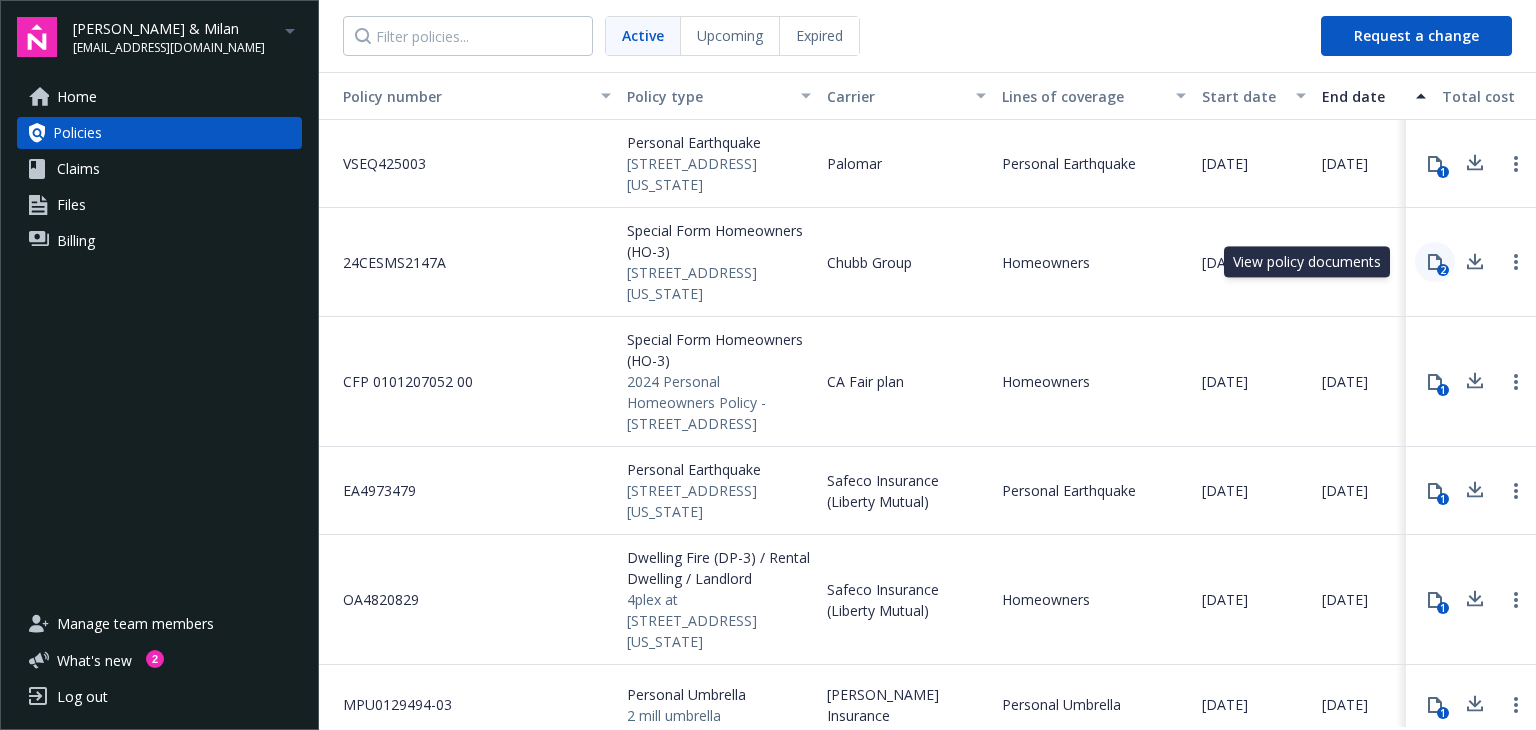click 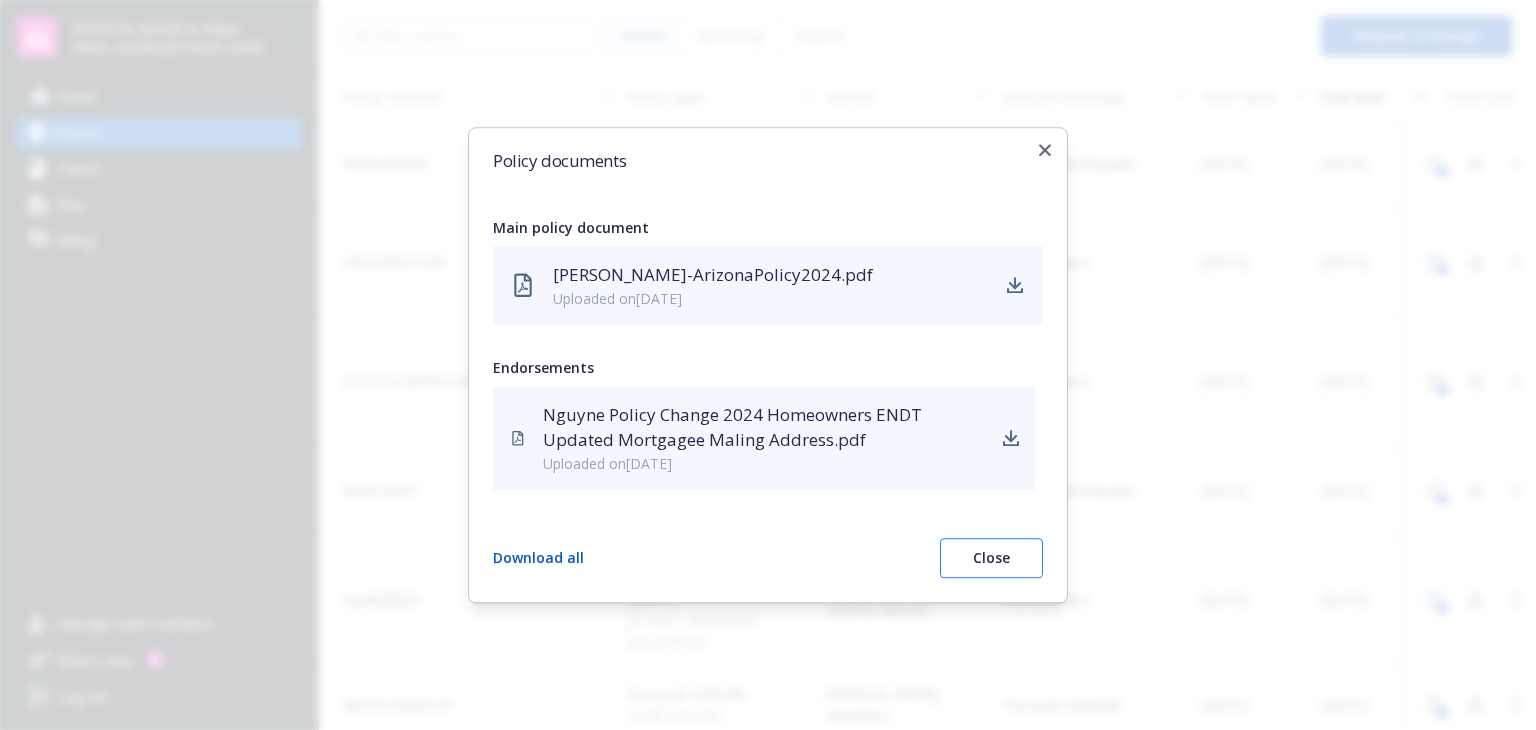 click on "Close" at bounding box center [991, 558] 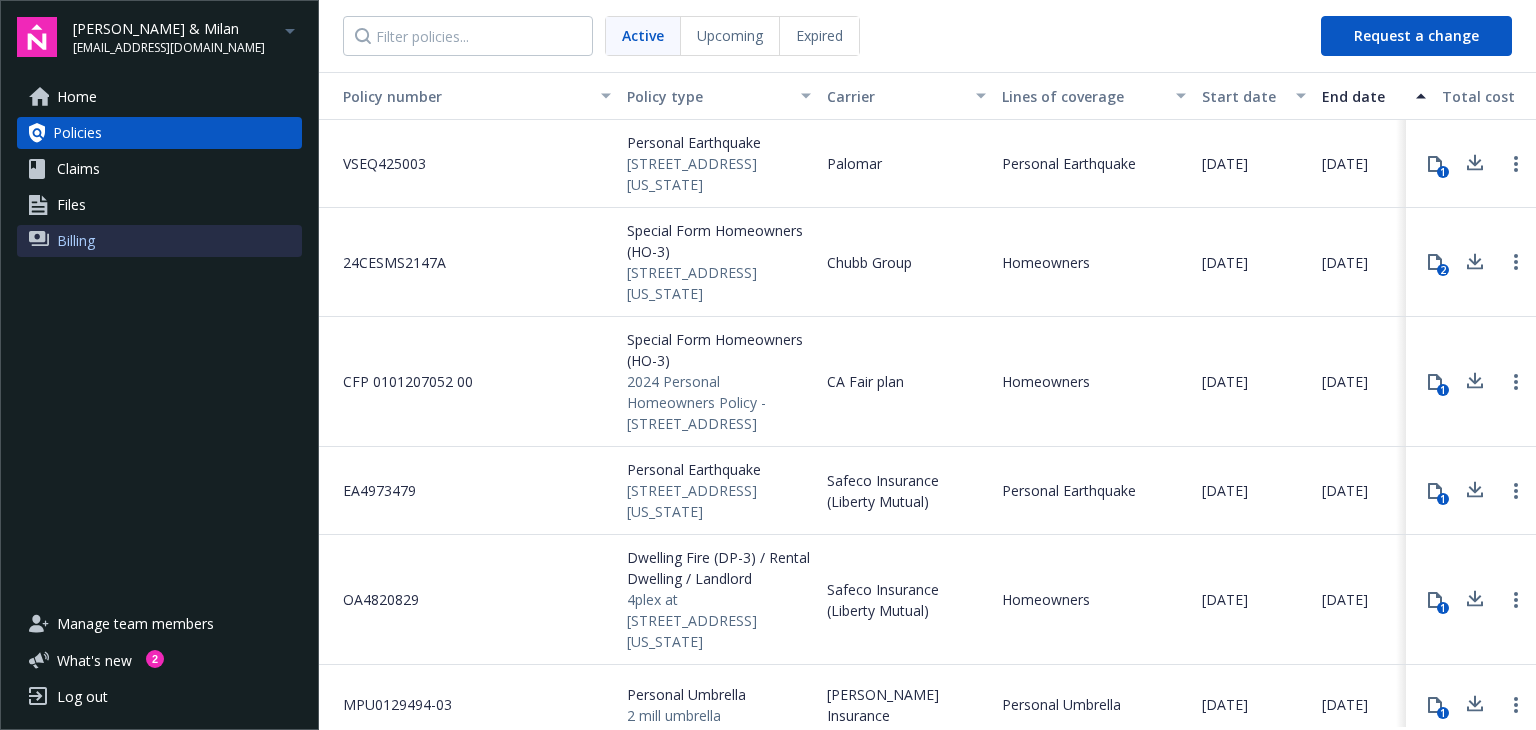 click on "Billing" at bounding box center (76, 241) 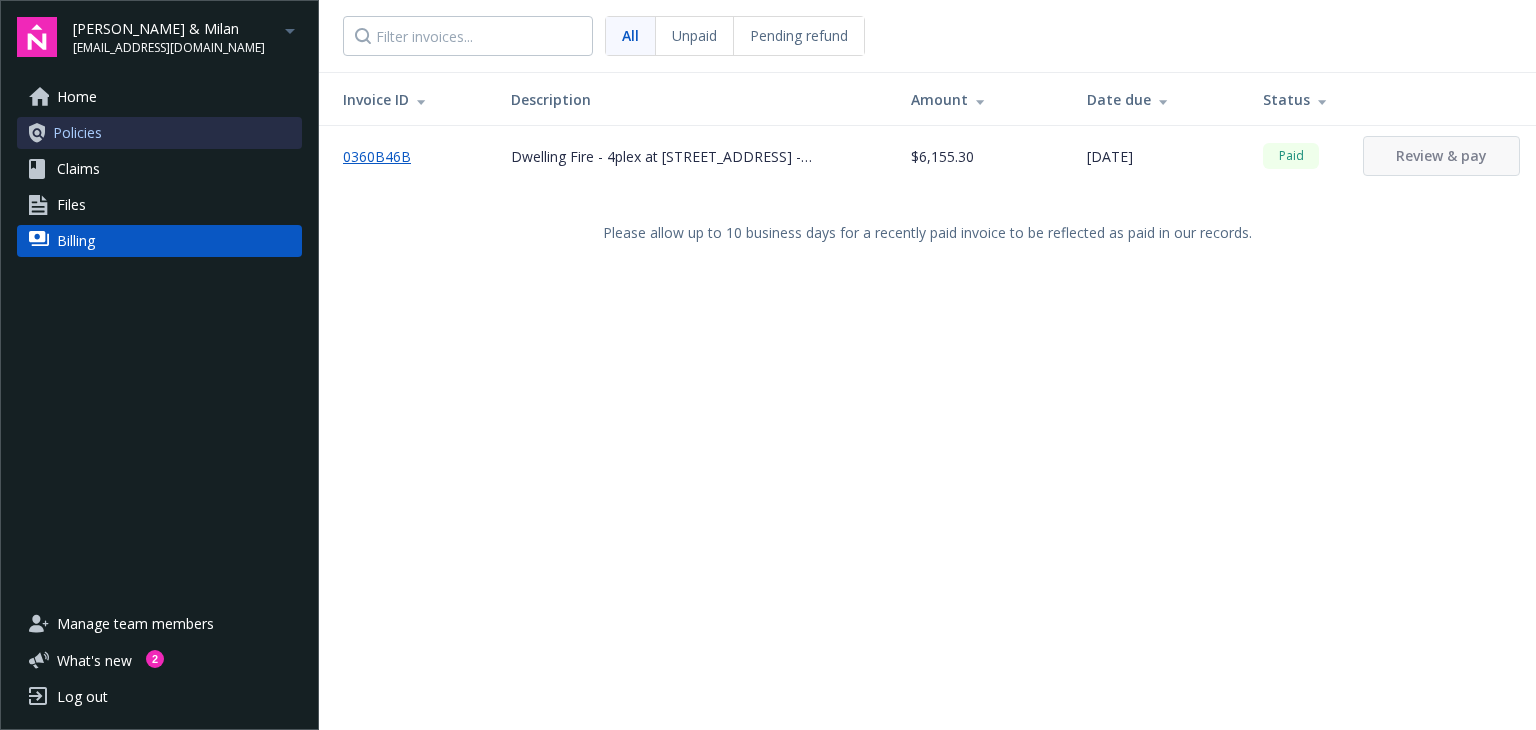 click on "Policies" at bounding box center [77, 133] 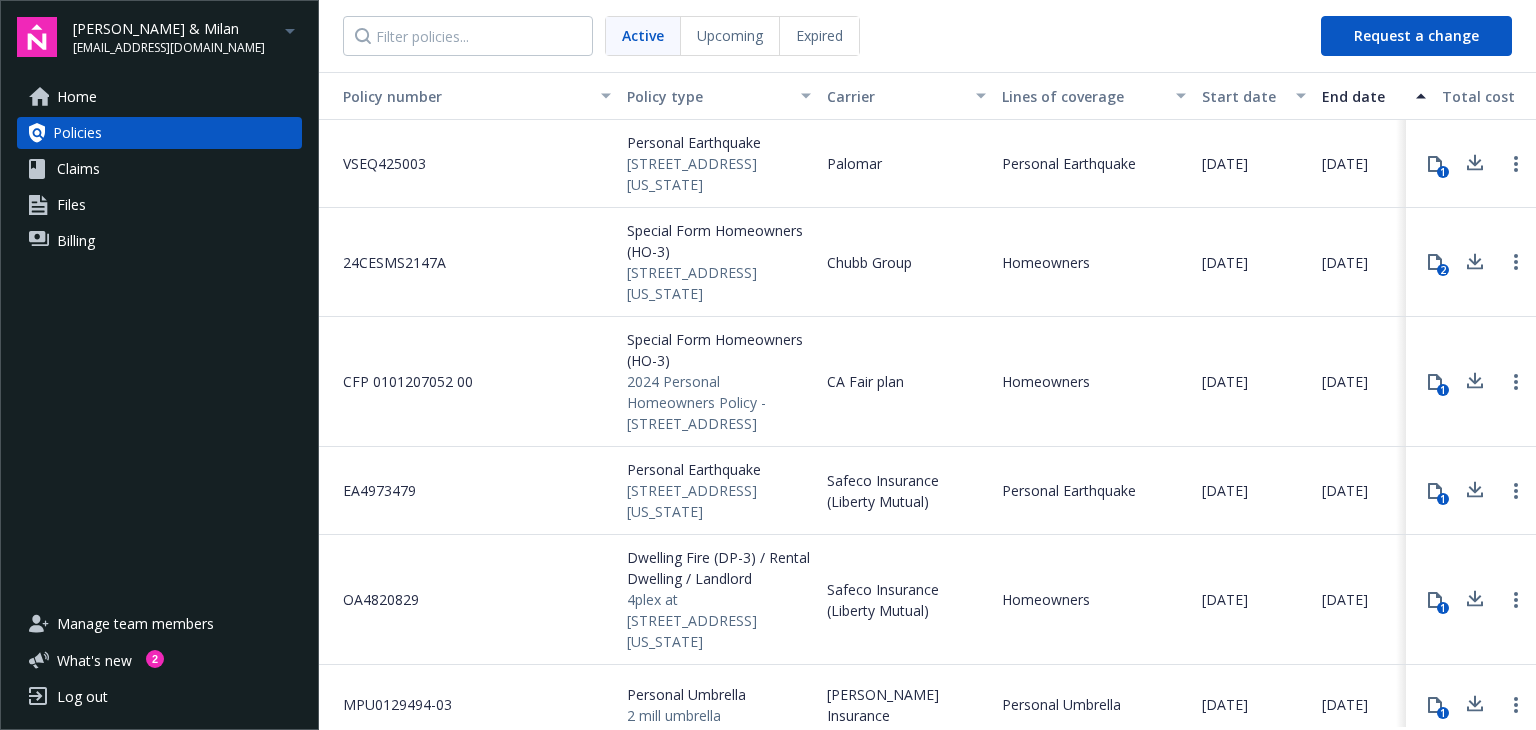 click on "Upcoming" at bounding box center [730, 35] 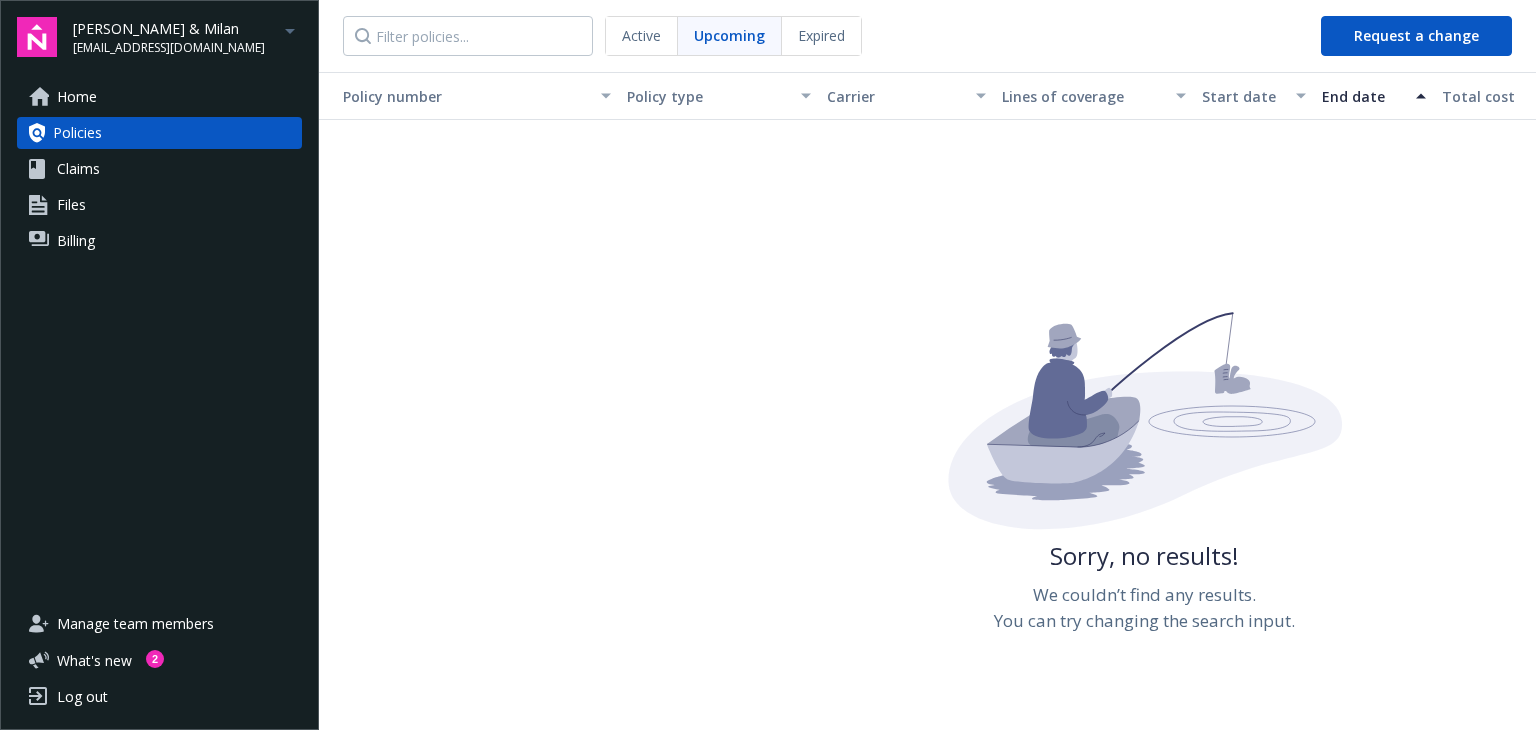 click on "Active" at bounding box center [641, 35] 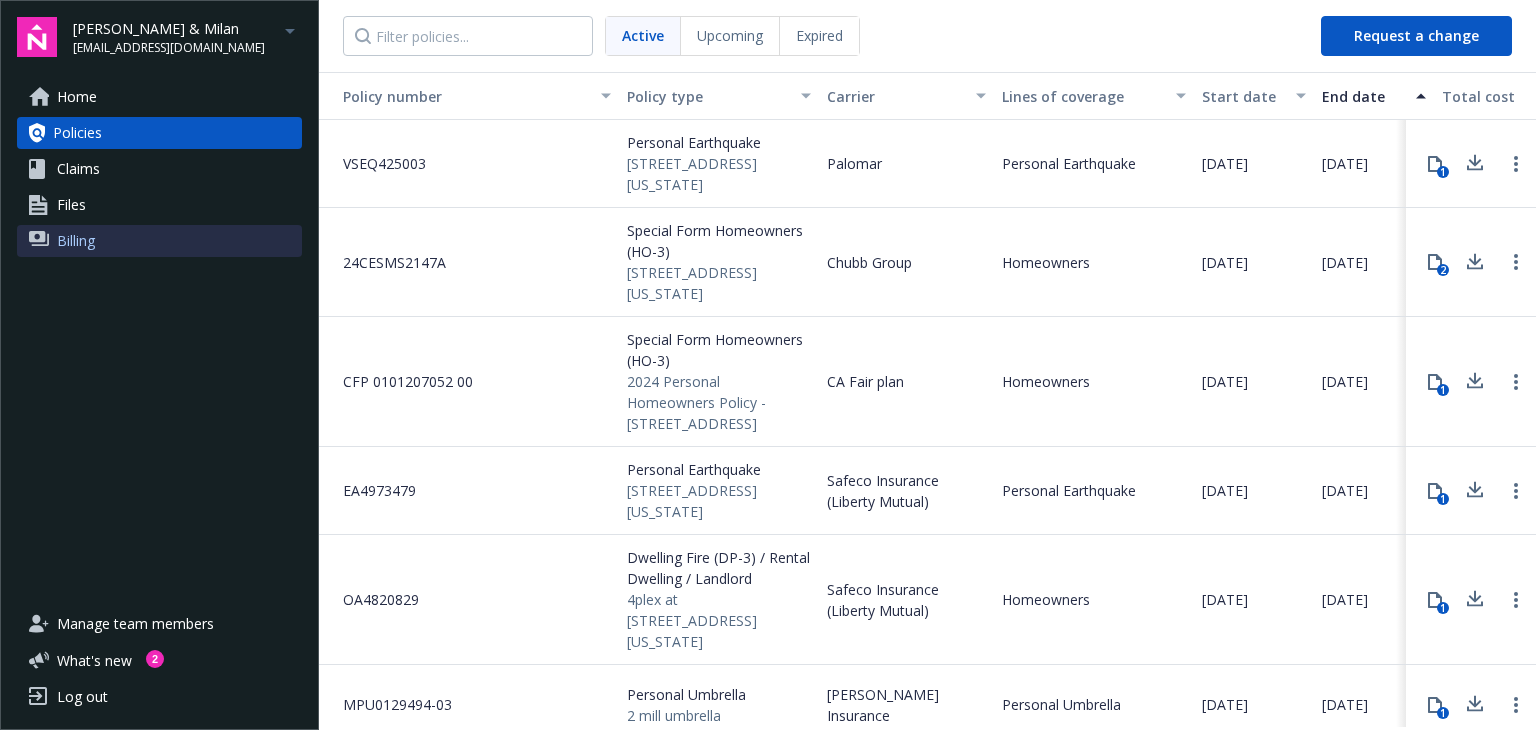 click on "Billing" at bounding box center [76, 241] 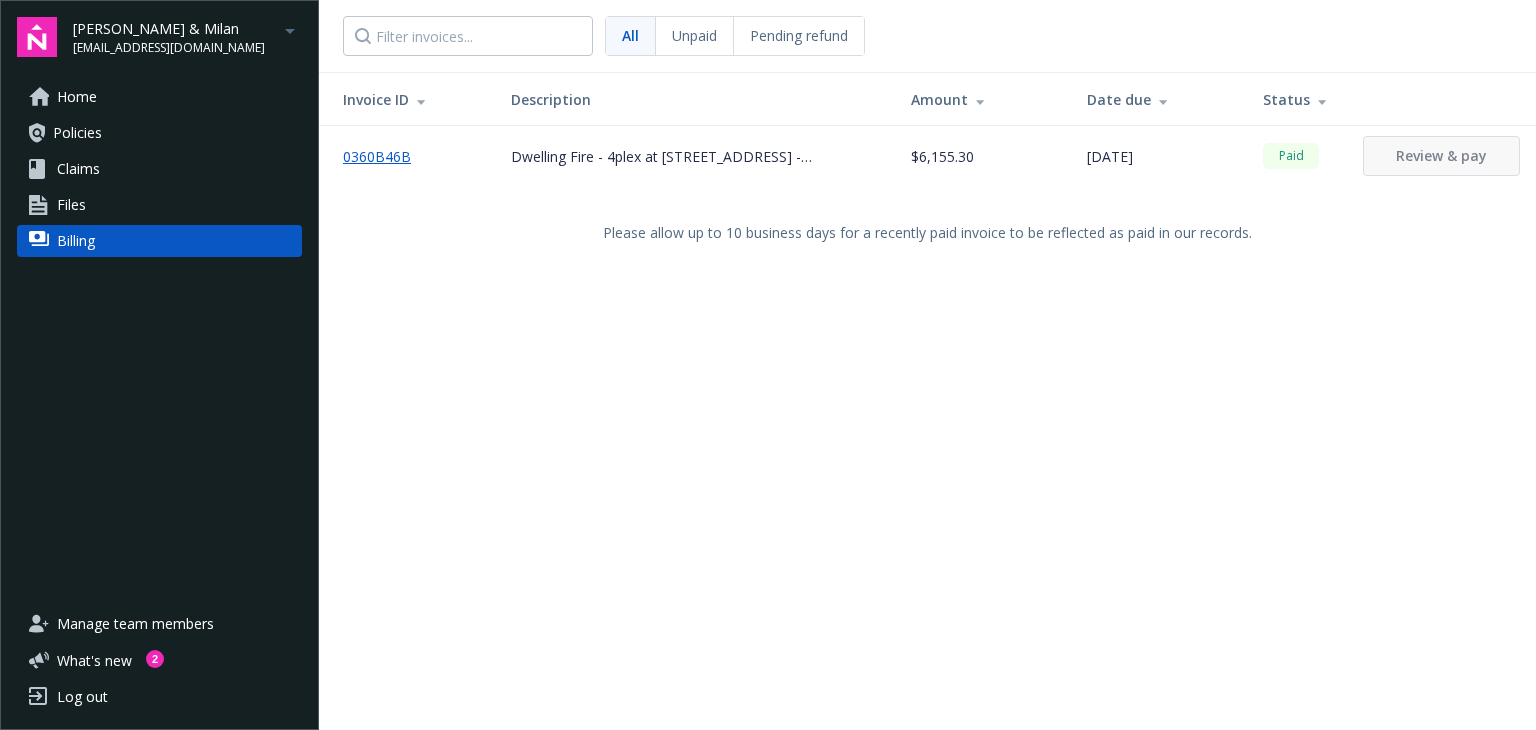click 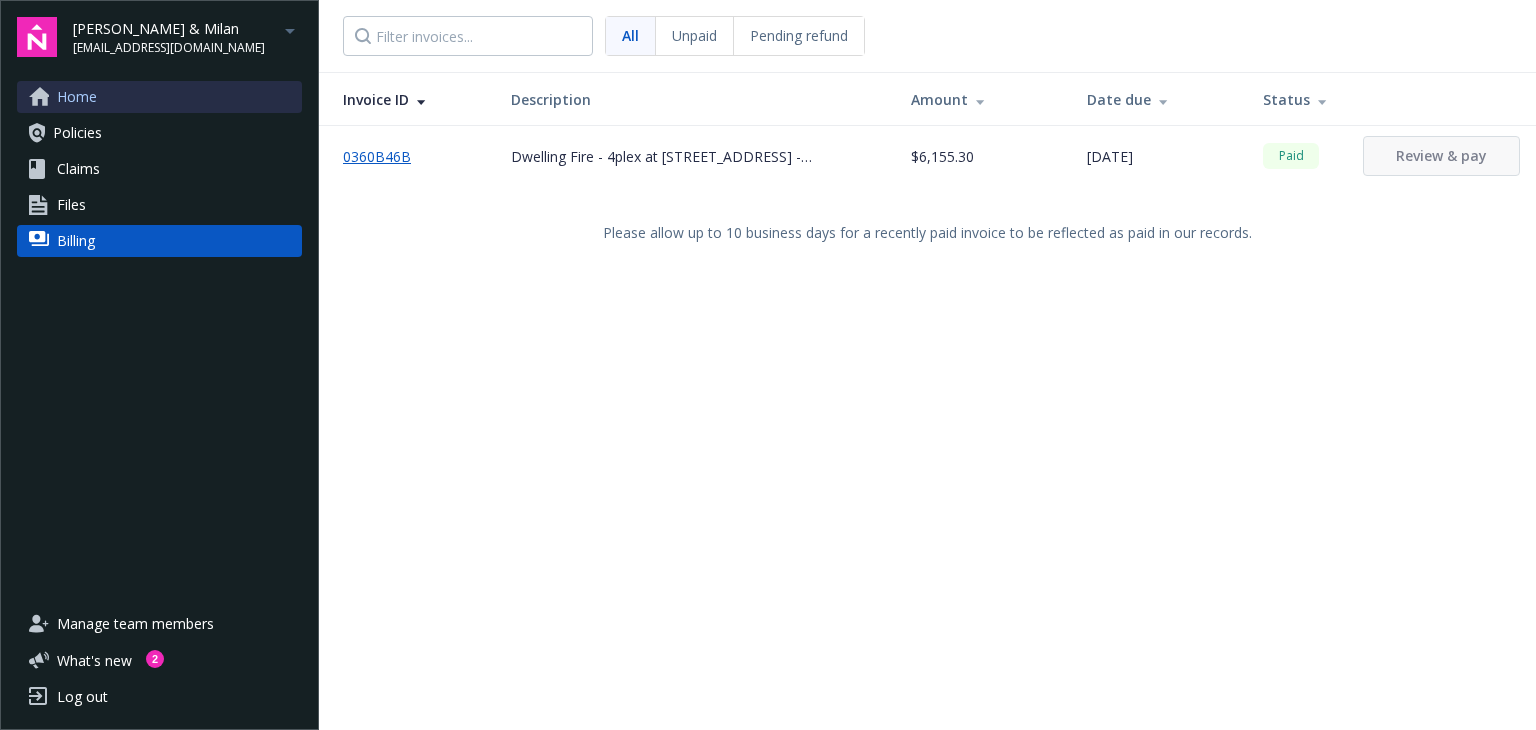 click on "Home" at bounding box center [77, 97] 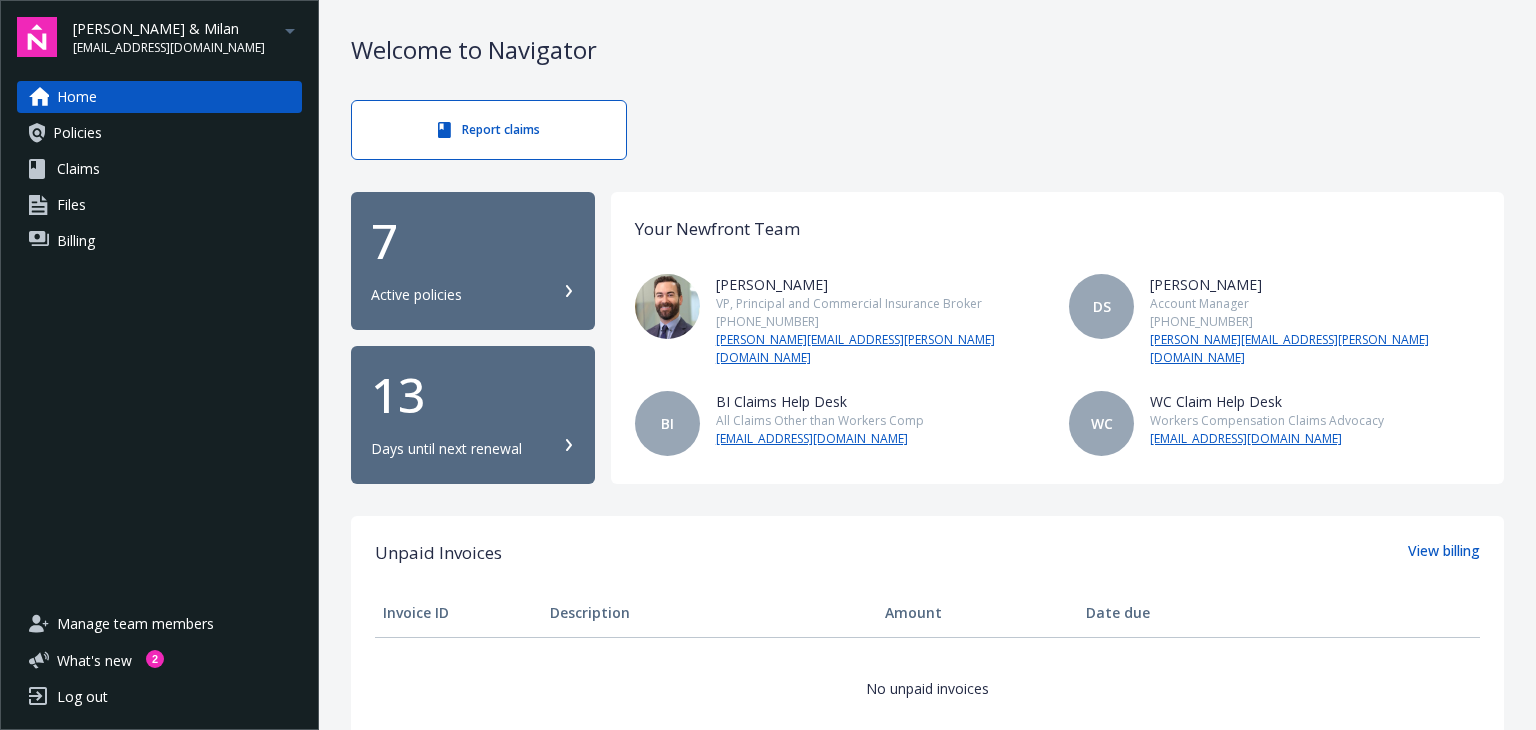 click on "[PERSON_NAME] & Milan" at bounding box center (169, 28) 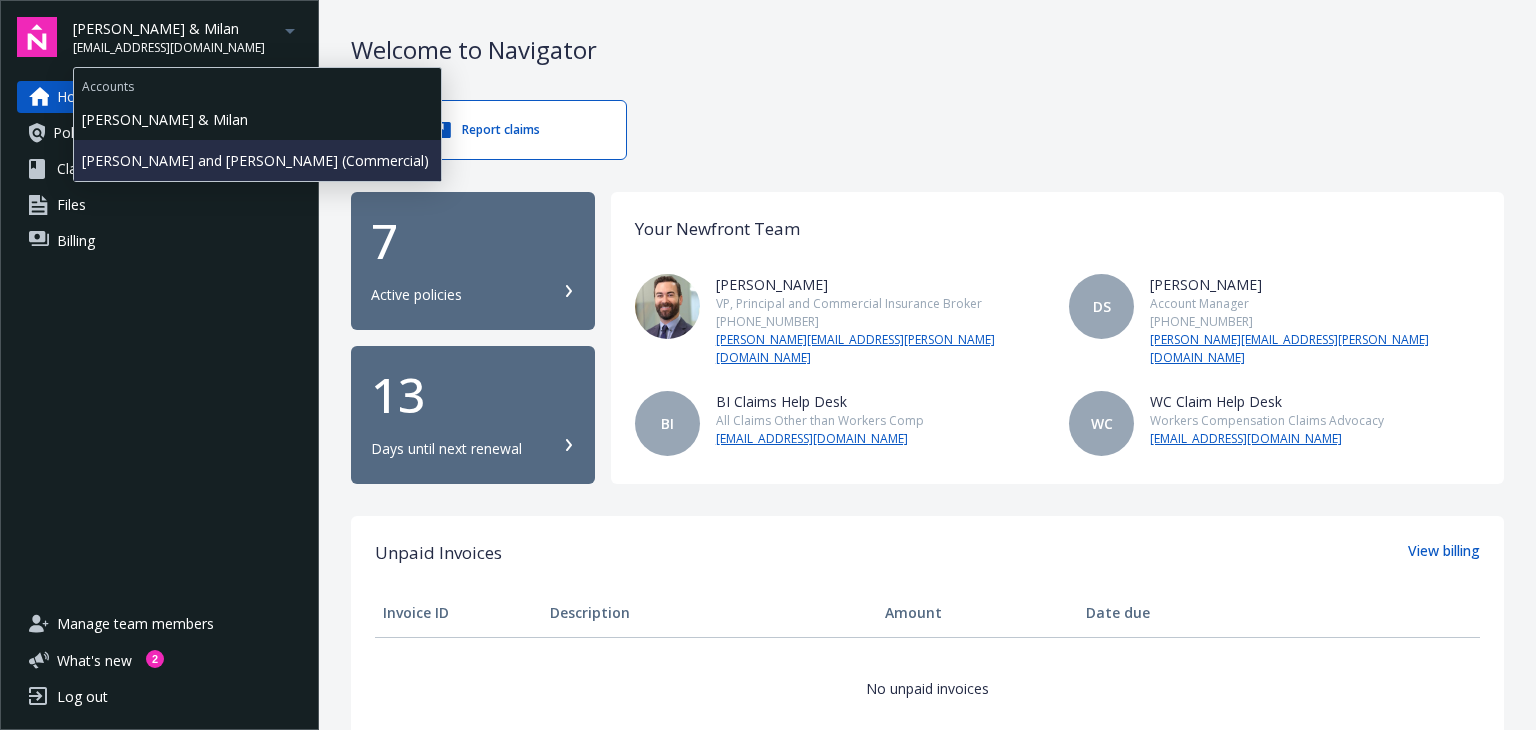 click on "[PERSON_NAME] and [PERSON_NAME] (Commercial)" at bounding box center [257, 160] 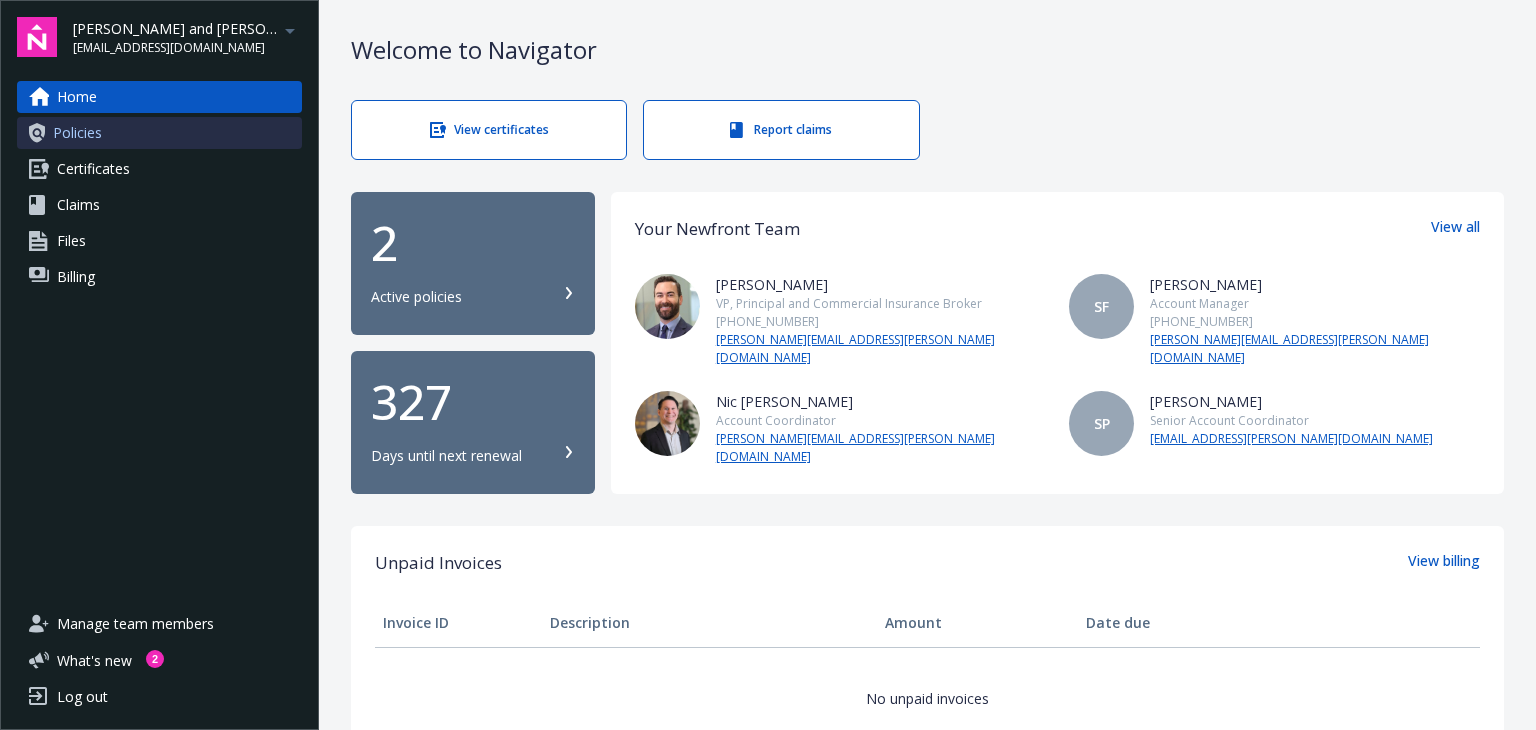 click on "Policies" at bounding box center [77, 133] 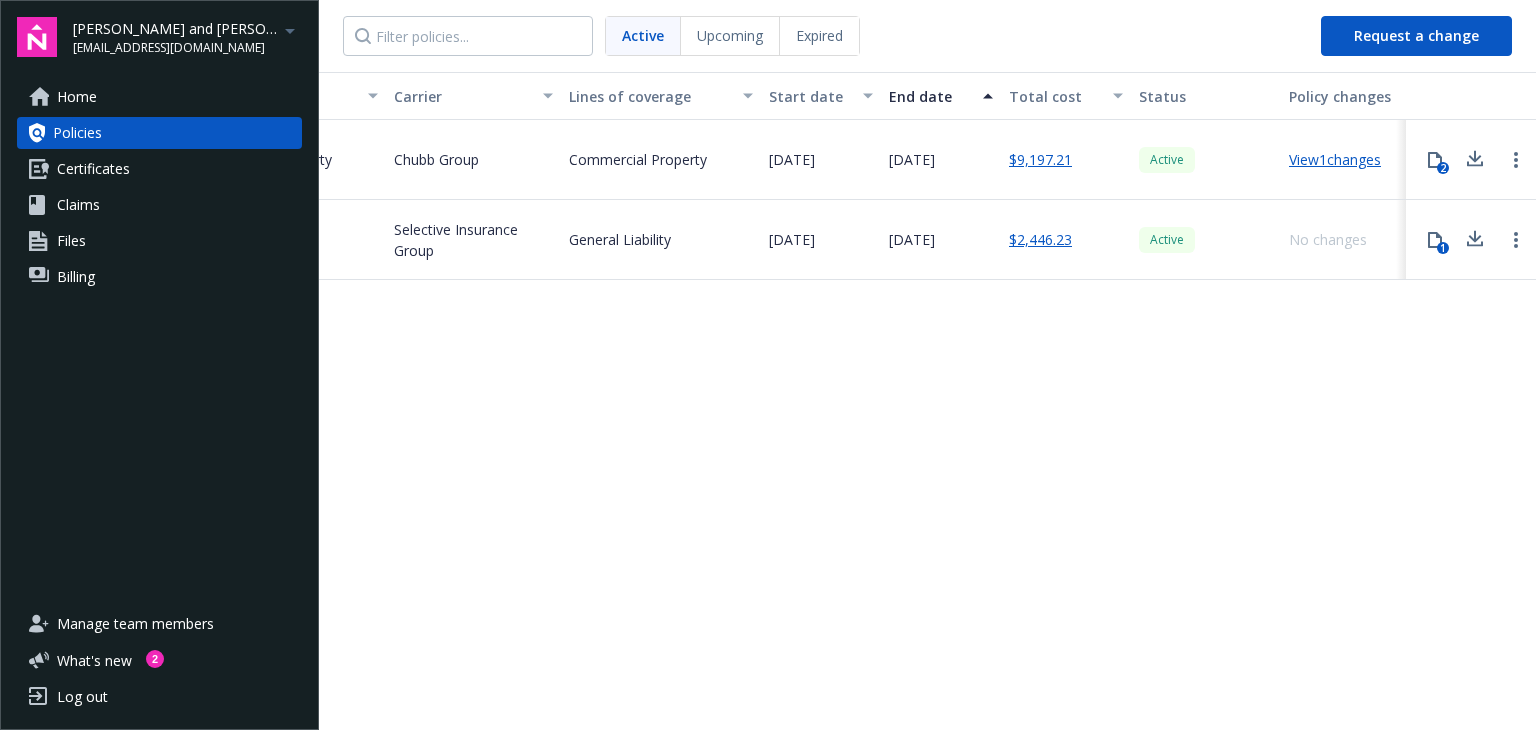scroll, scrollTop: 0, scrollLeft: 0, axis: both 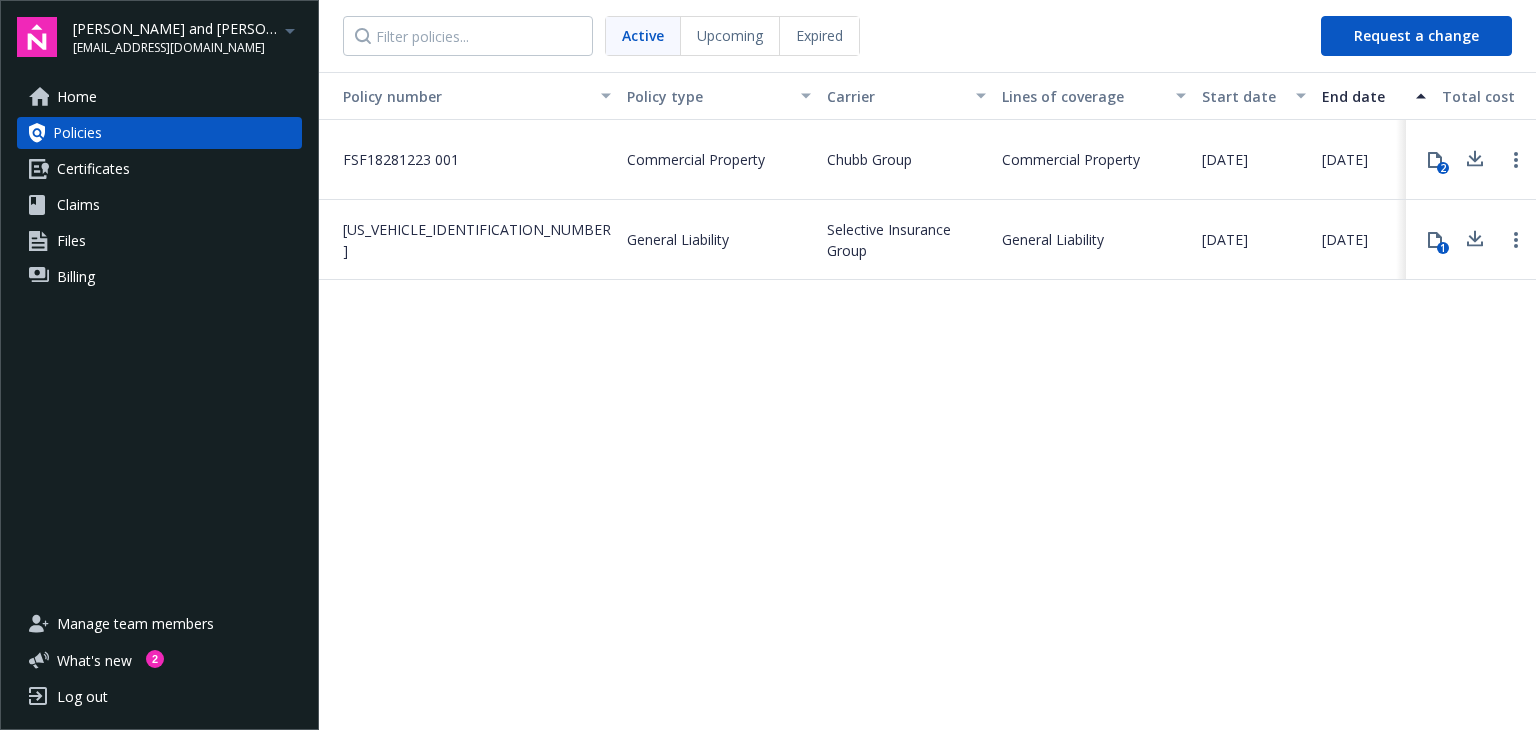click on "[PERSON_NAME] and [PERSON_NAME] (Commercial)" at bounding box center (175, 28) 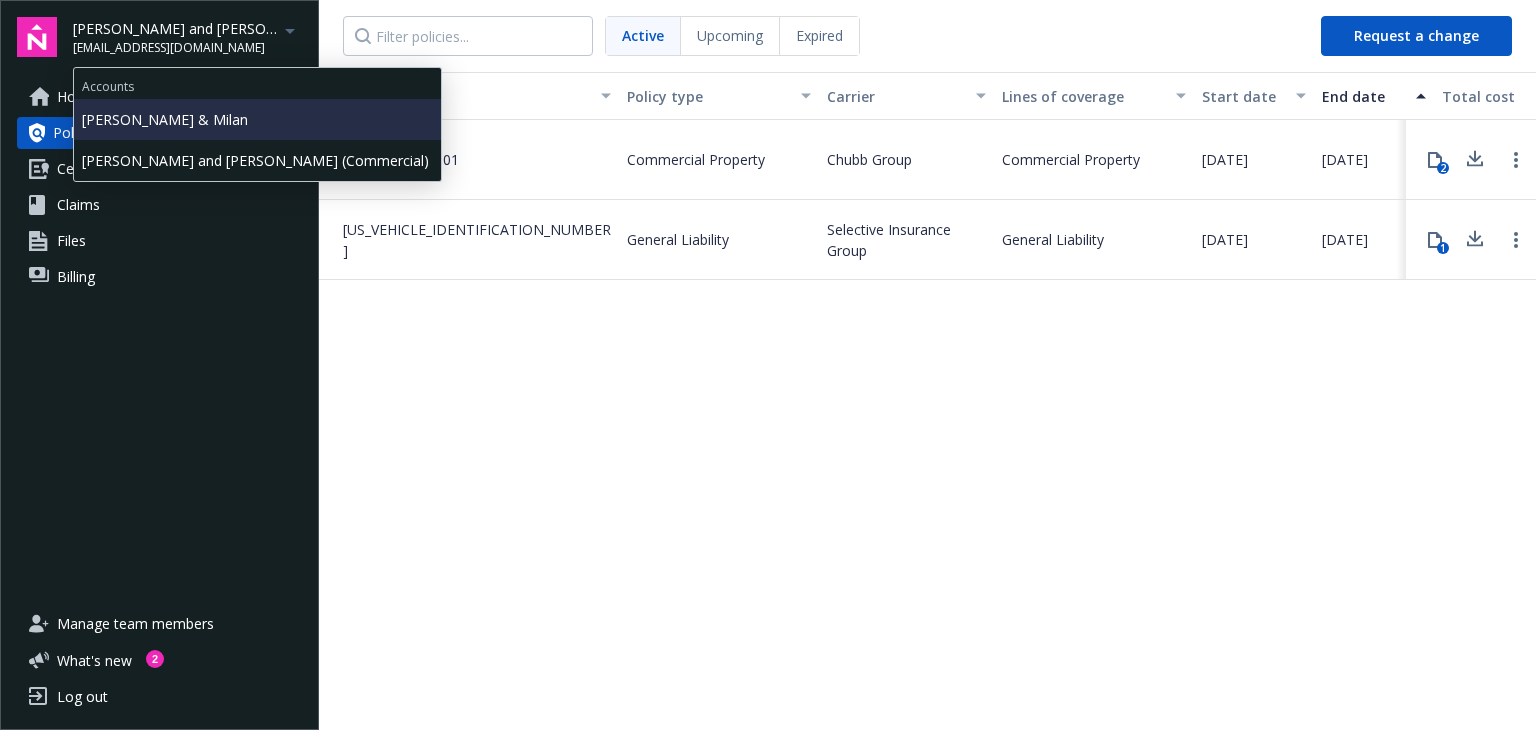 click on "[PERSON_NAME] & Milan" at bounding box center (257, 119) 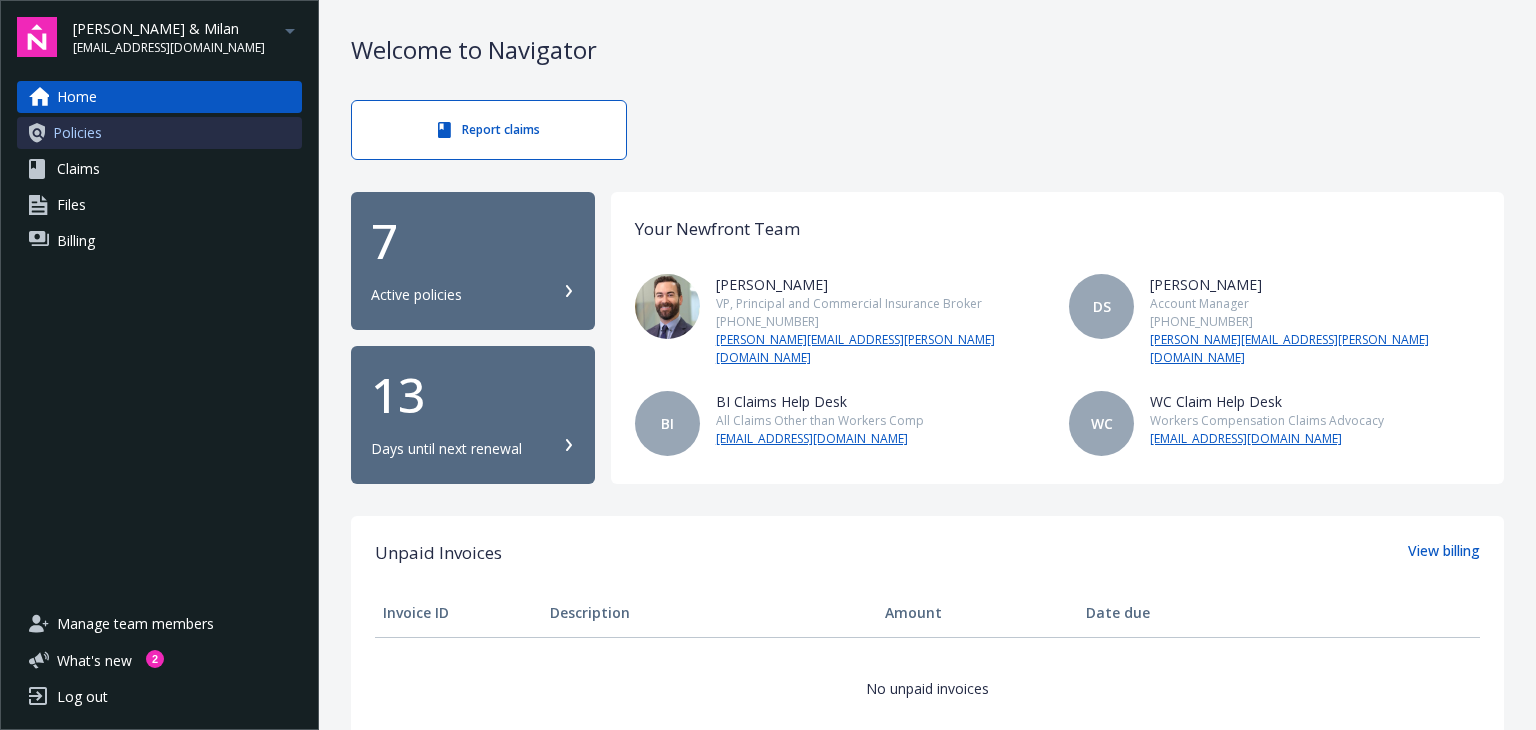 click on "Policies" at bounding box center [77, 133] 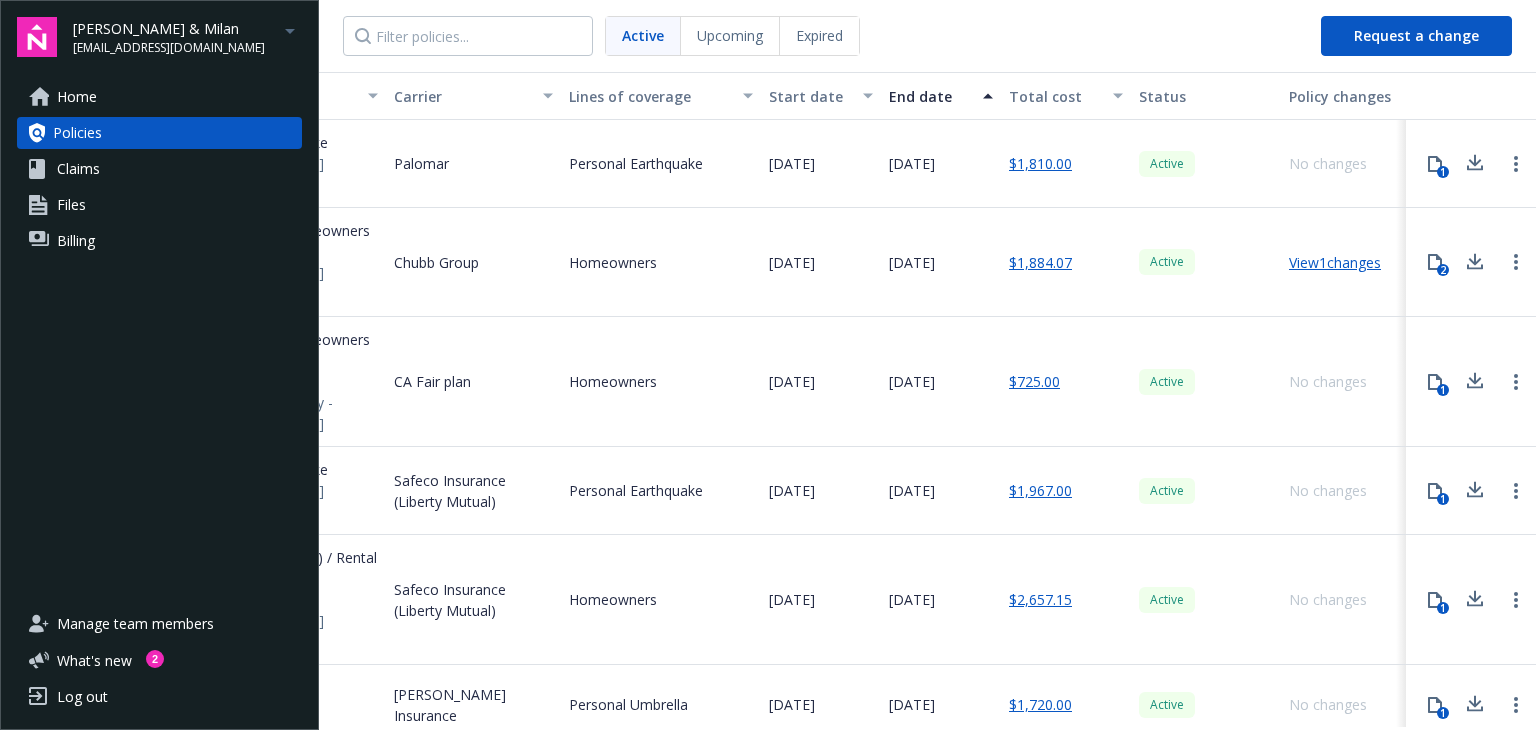 scroll, scrollTop: 0, scrollLeft: 454, axis: horizontal 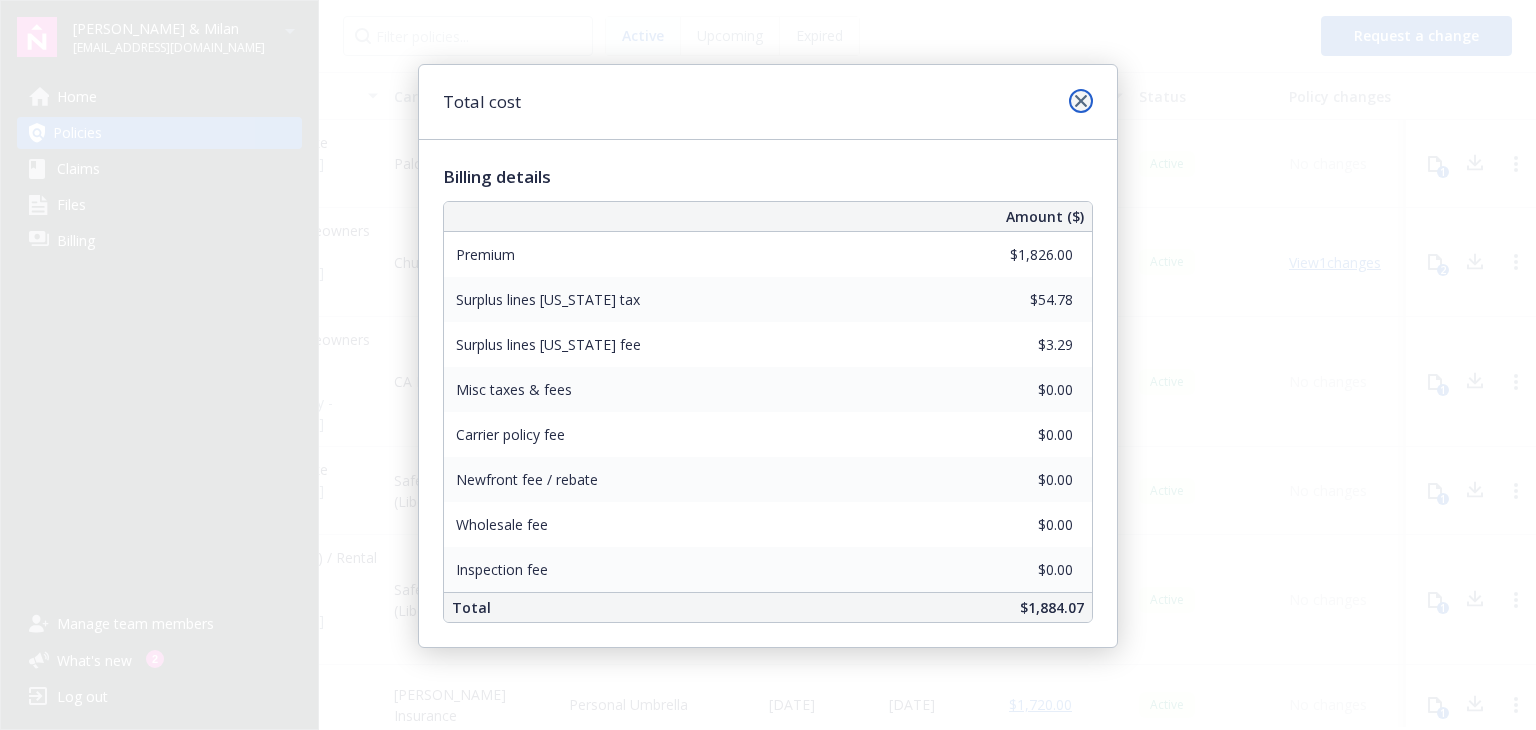 click 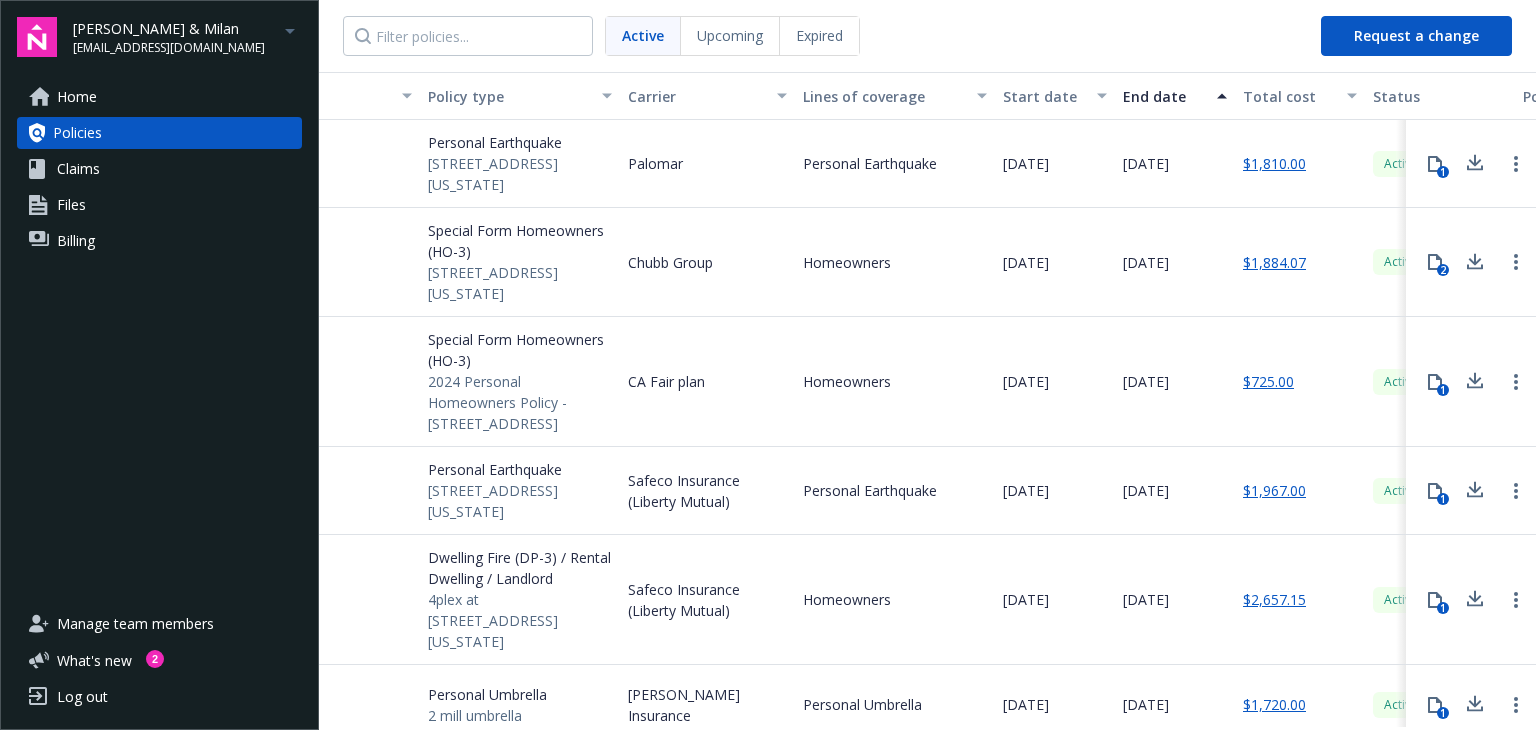 scroll, scrollTop: 0, scrollLeft: 246, axis: horizontal 